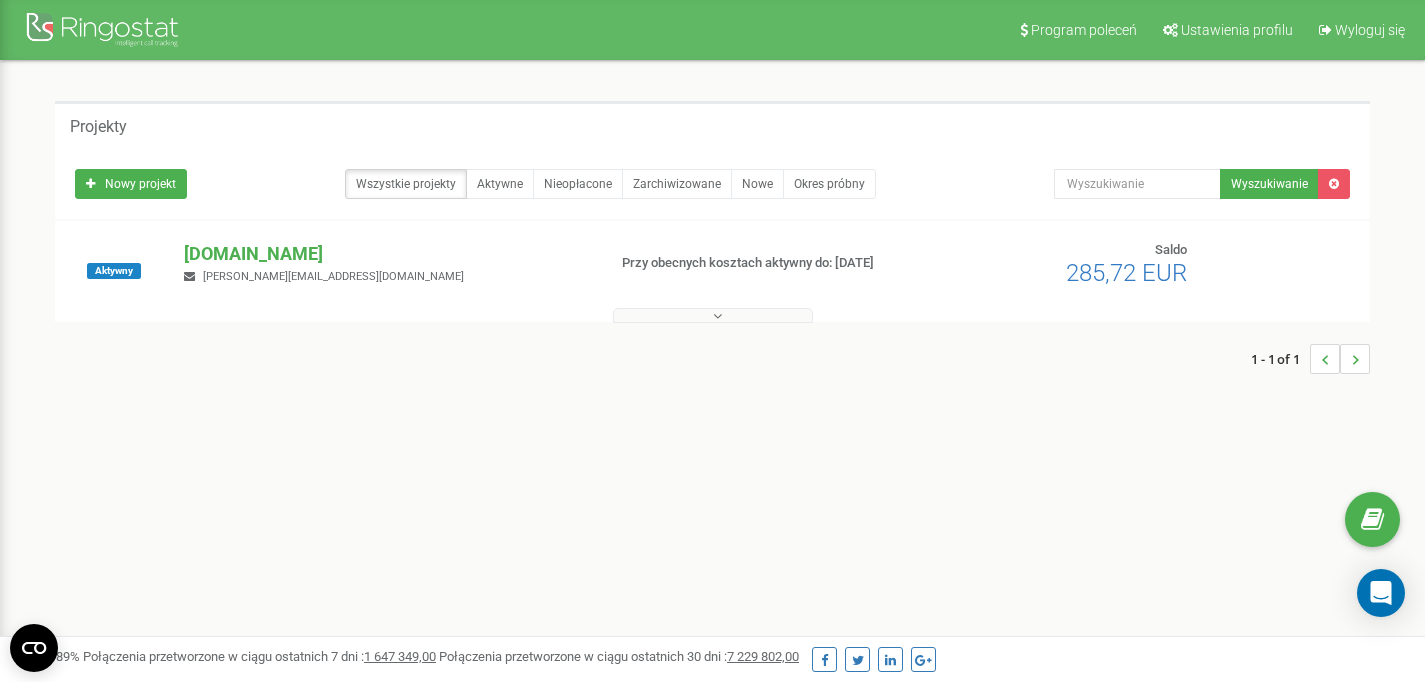 scroll, scrollTop: 0, scrollLeft: 0, axis: both 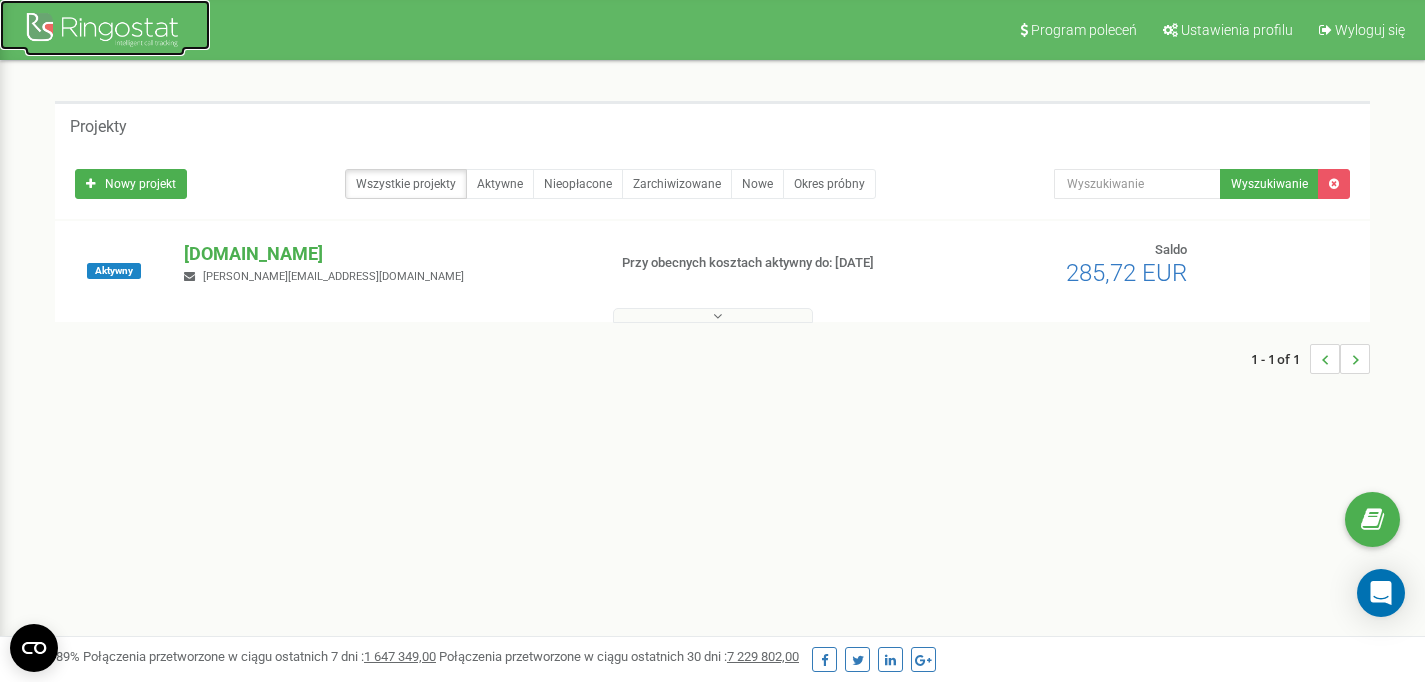 click at bounding box center (105, 32) 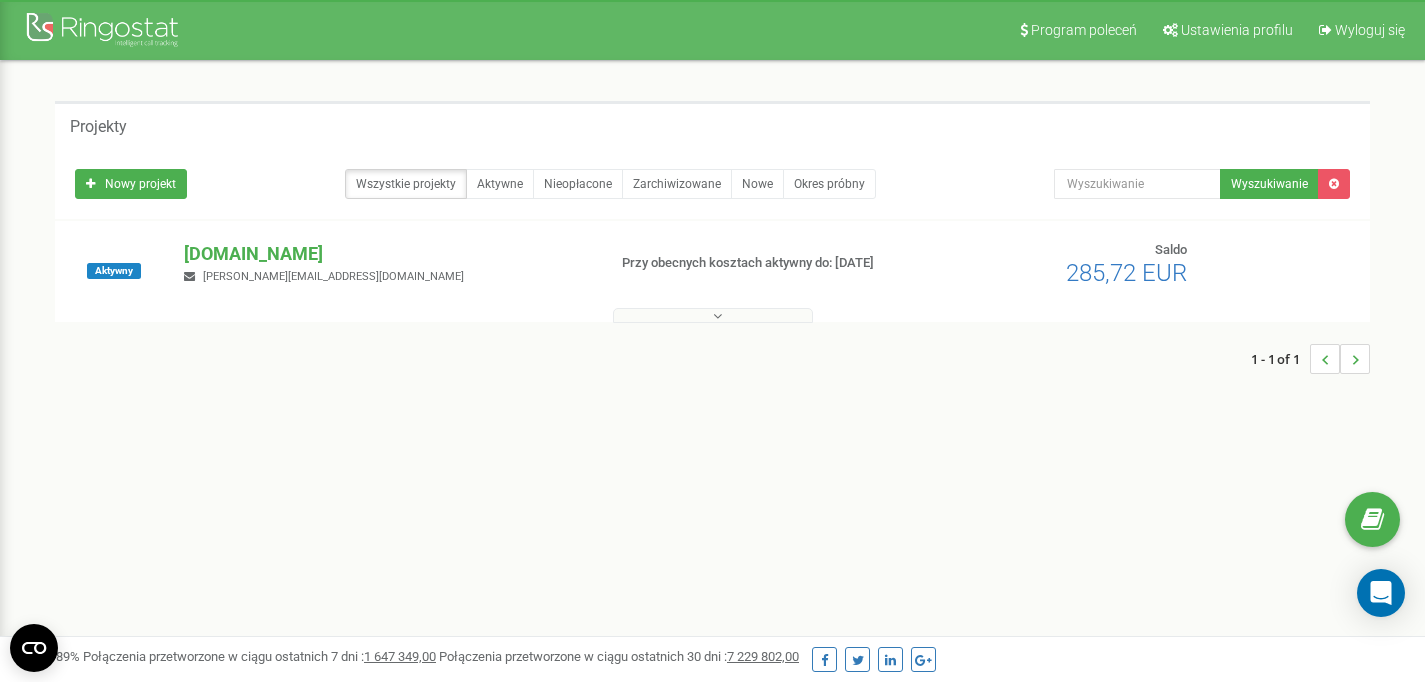 scroll, scrollTop: 0, scrollLeft: 0, axis: both 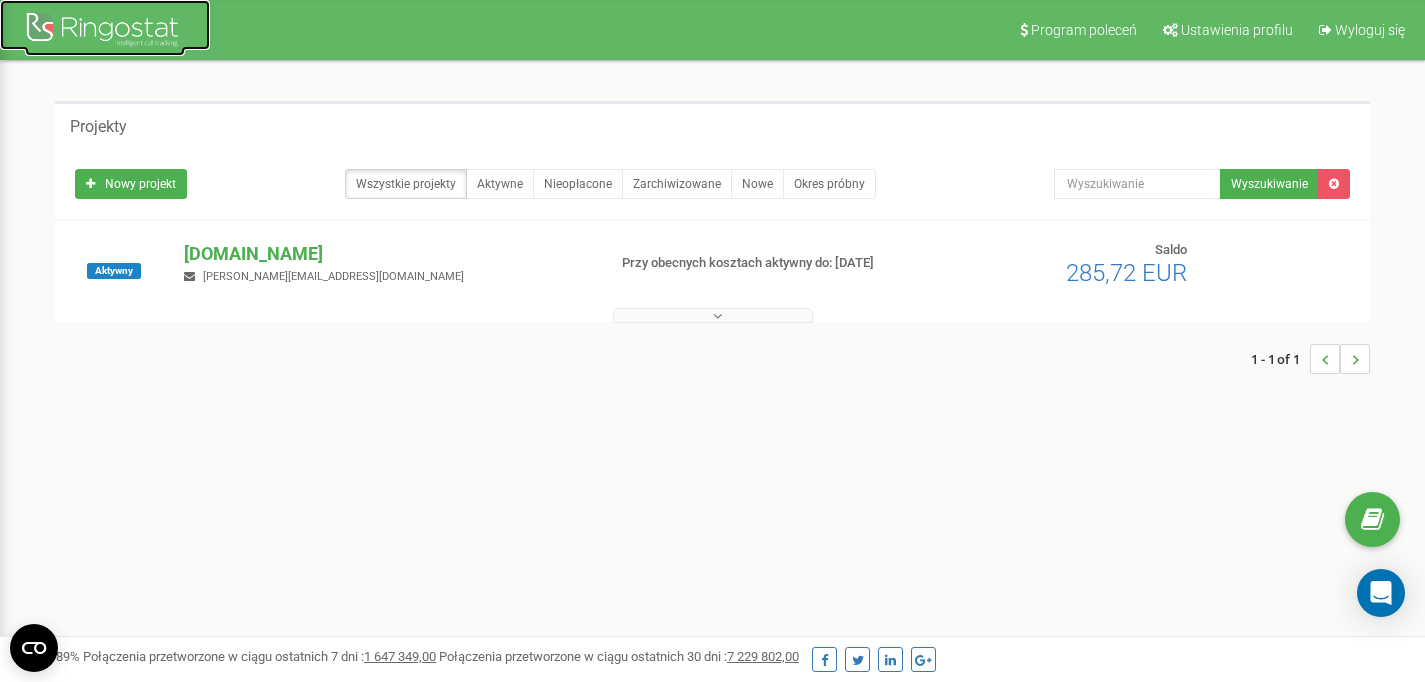 click at bounding box center [105, 32] 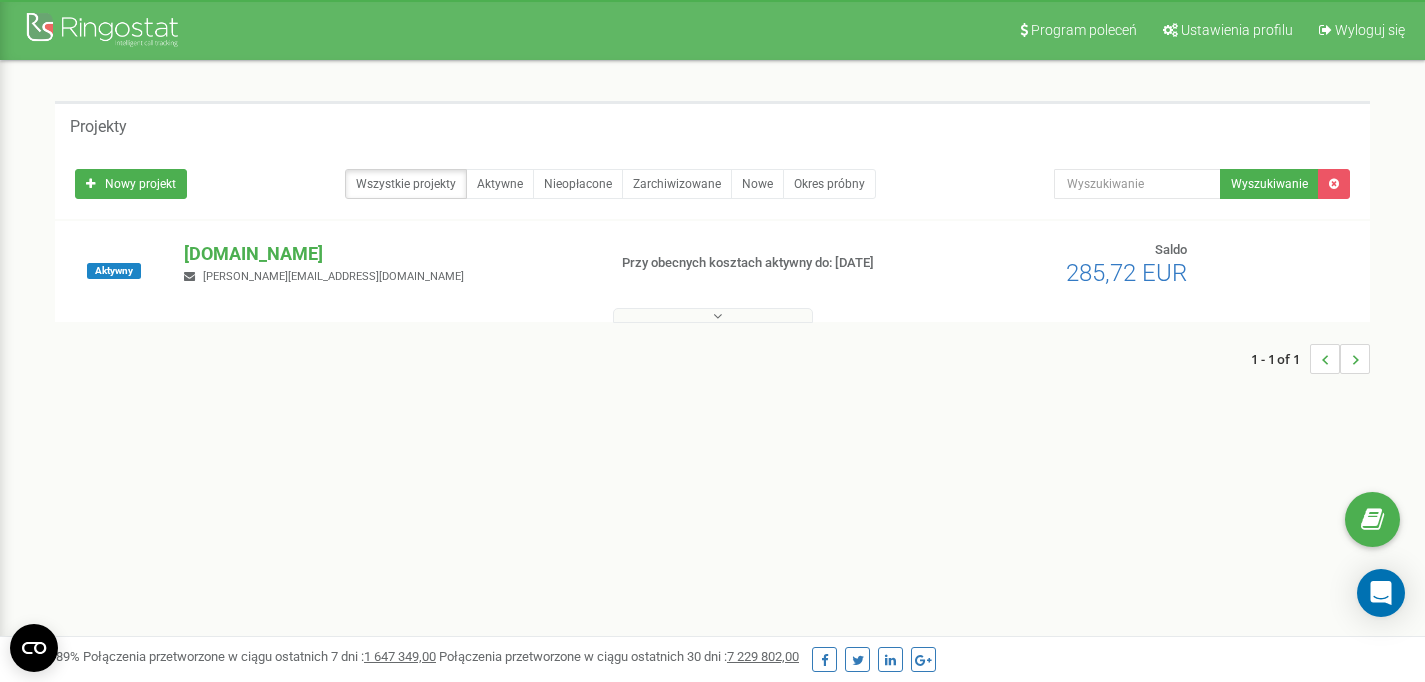 scroll, scrollTop: 0, scrollLeft: 0, axis: both 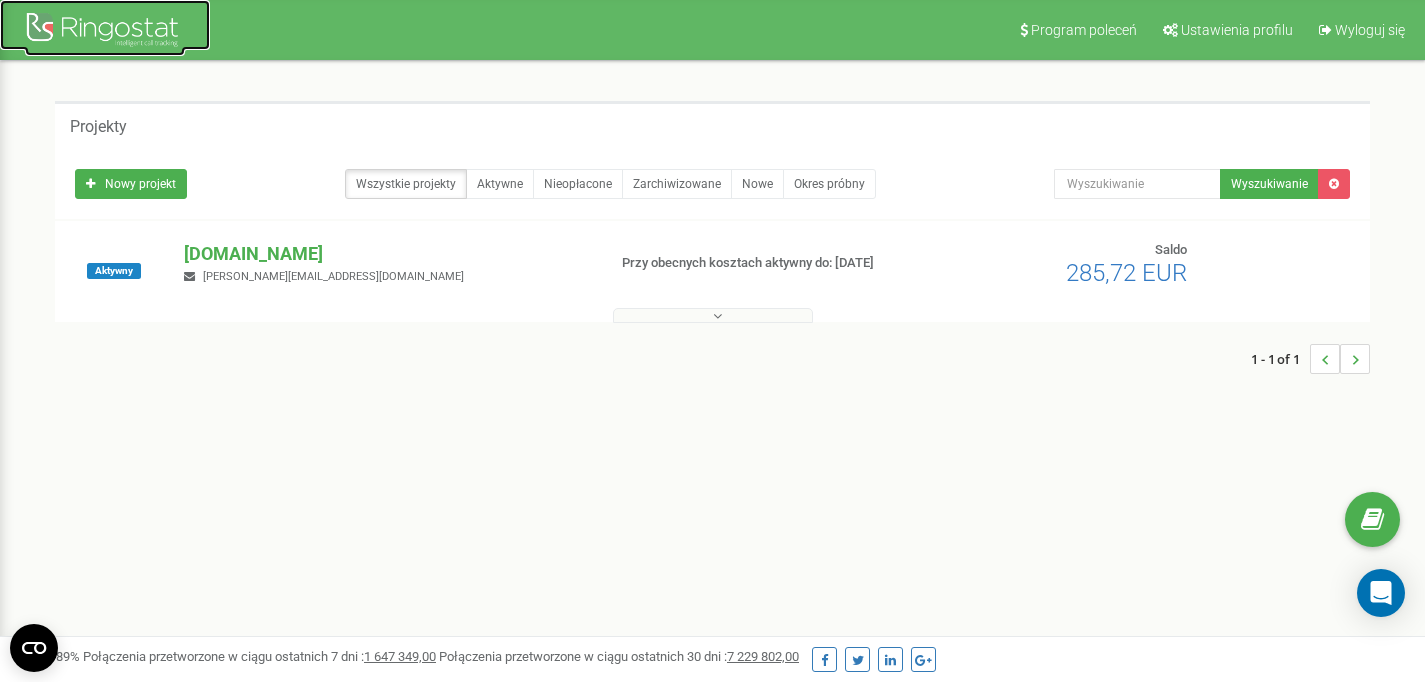 click at bounding box center [105, 32] 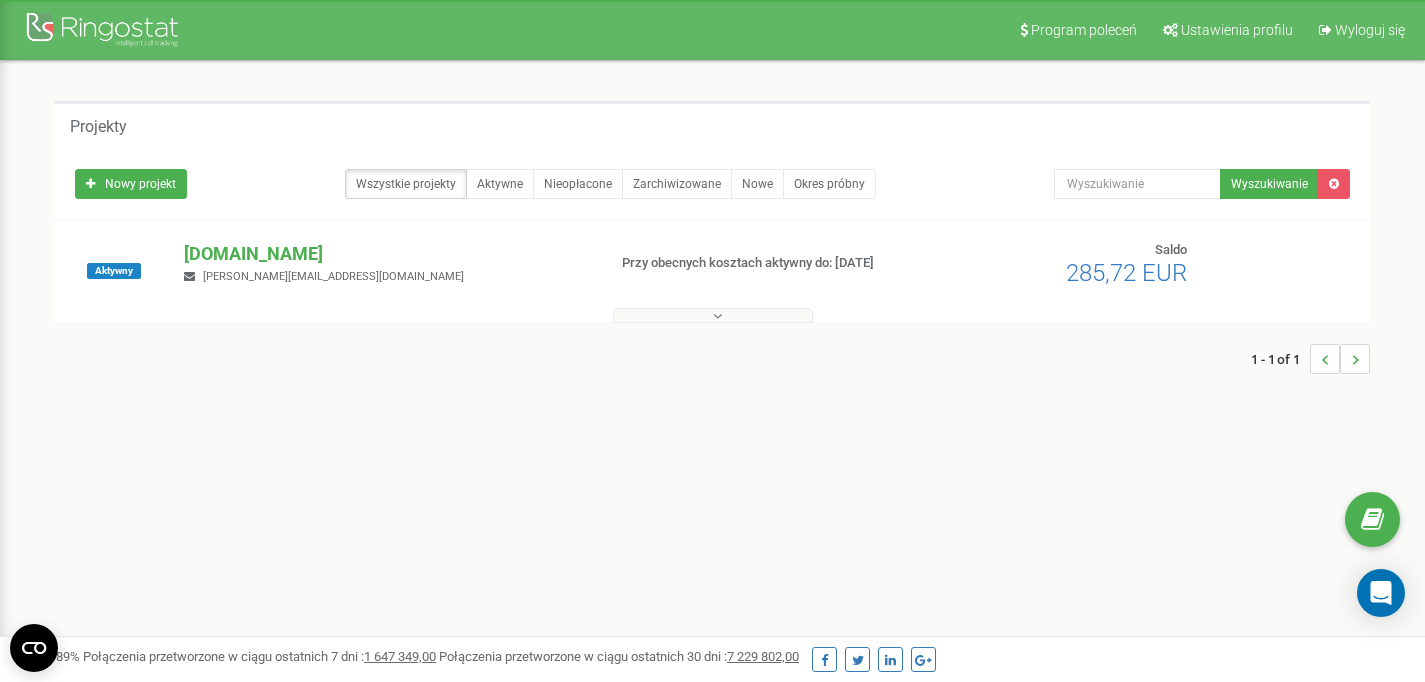 scroll, scrollTop: 0, scrollLeft: 0, axis: both 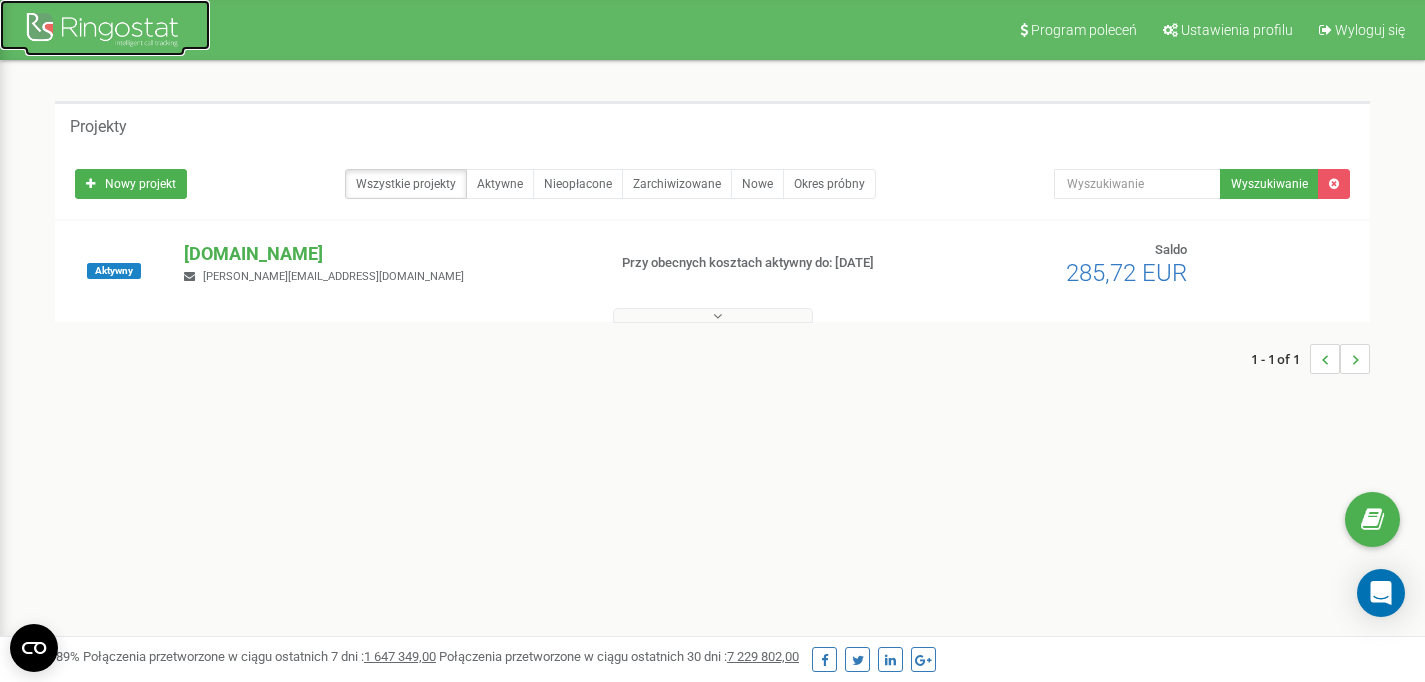click at bounding box center (105, 32) 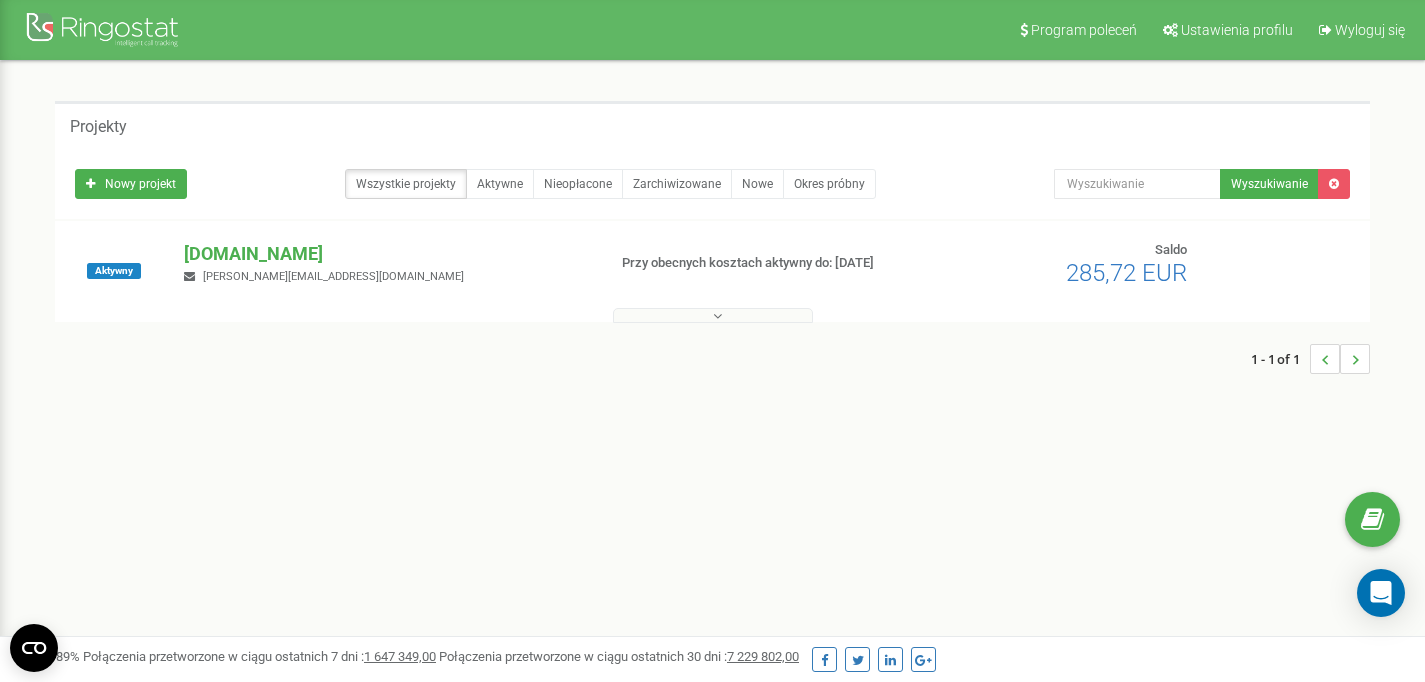 scroll, scrollTop: 0, scrollLeft: 0, axis: both 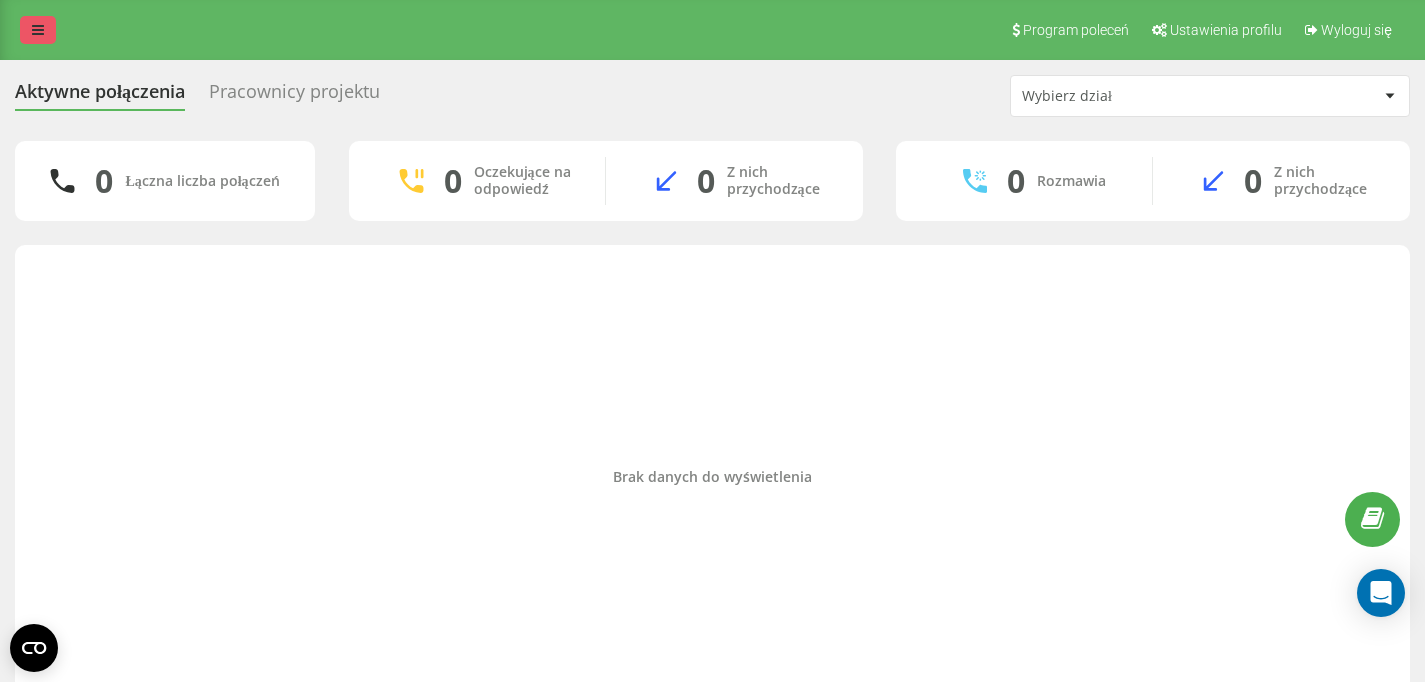 click at bounding box center [38, 30] 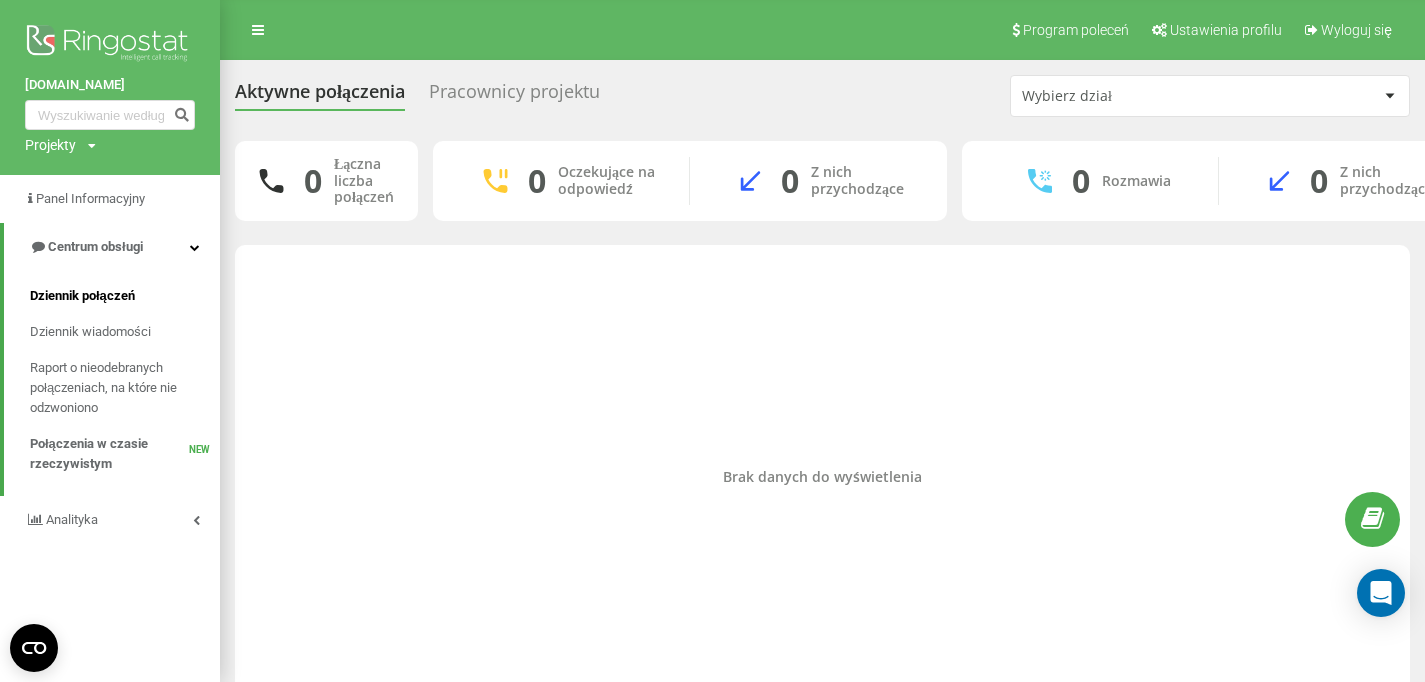click on "Dziennik połączeń" at bounding box center (82, 296) 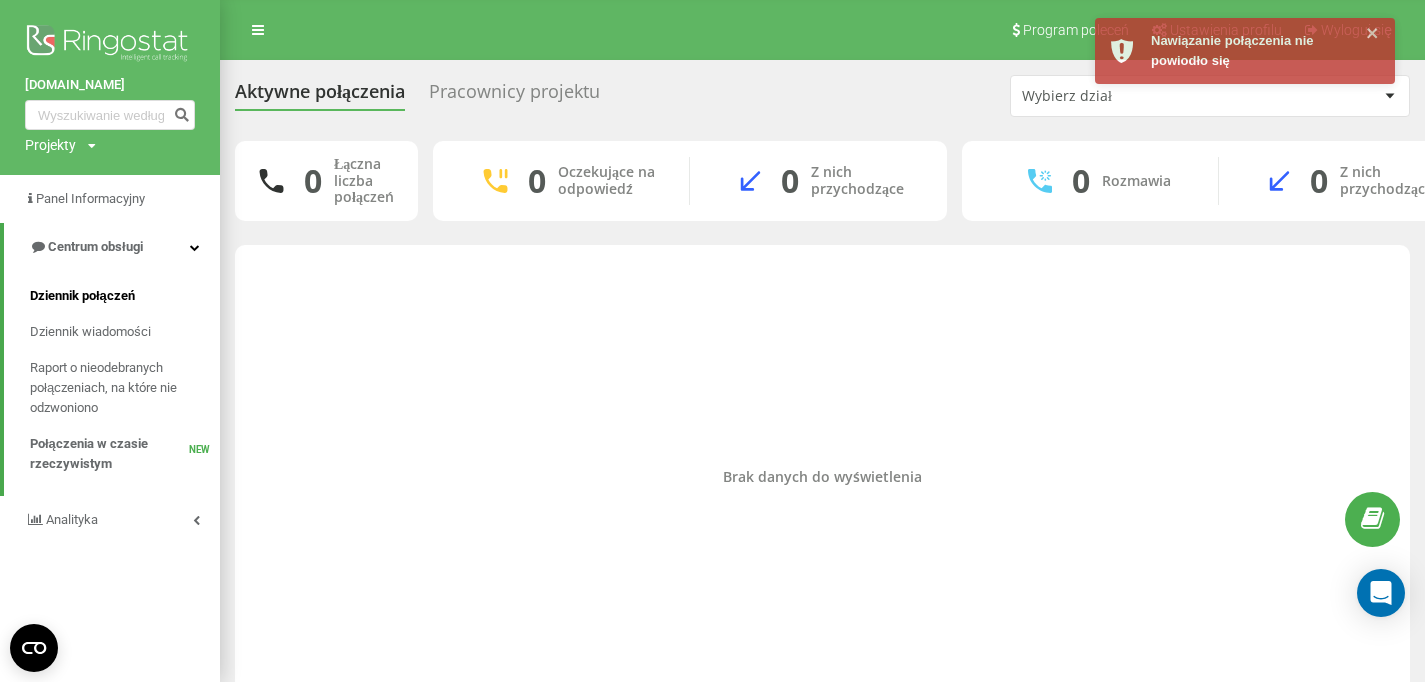 click on "Dziennik połączeń" at bounding box center (82, 296) 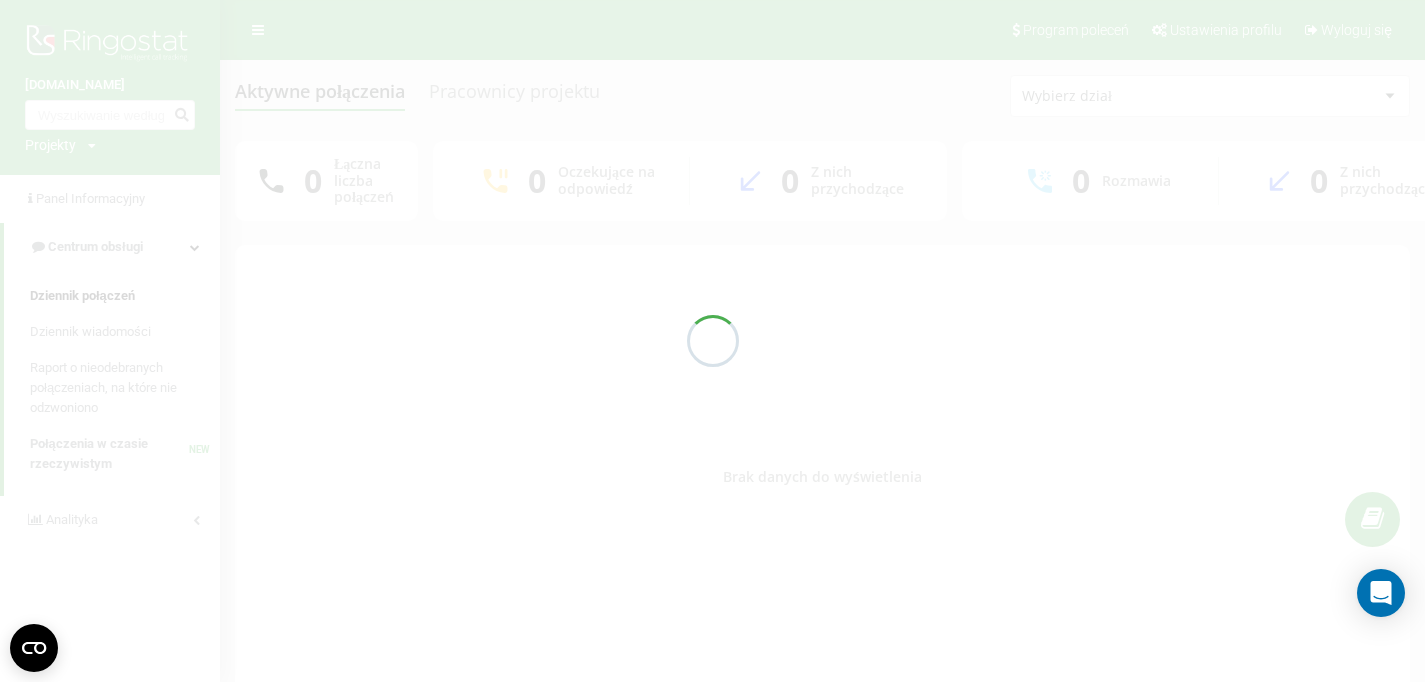 click at bounding box center [712, 341] 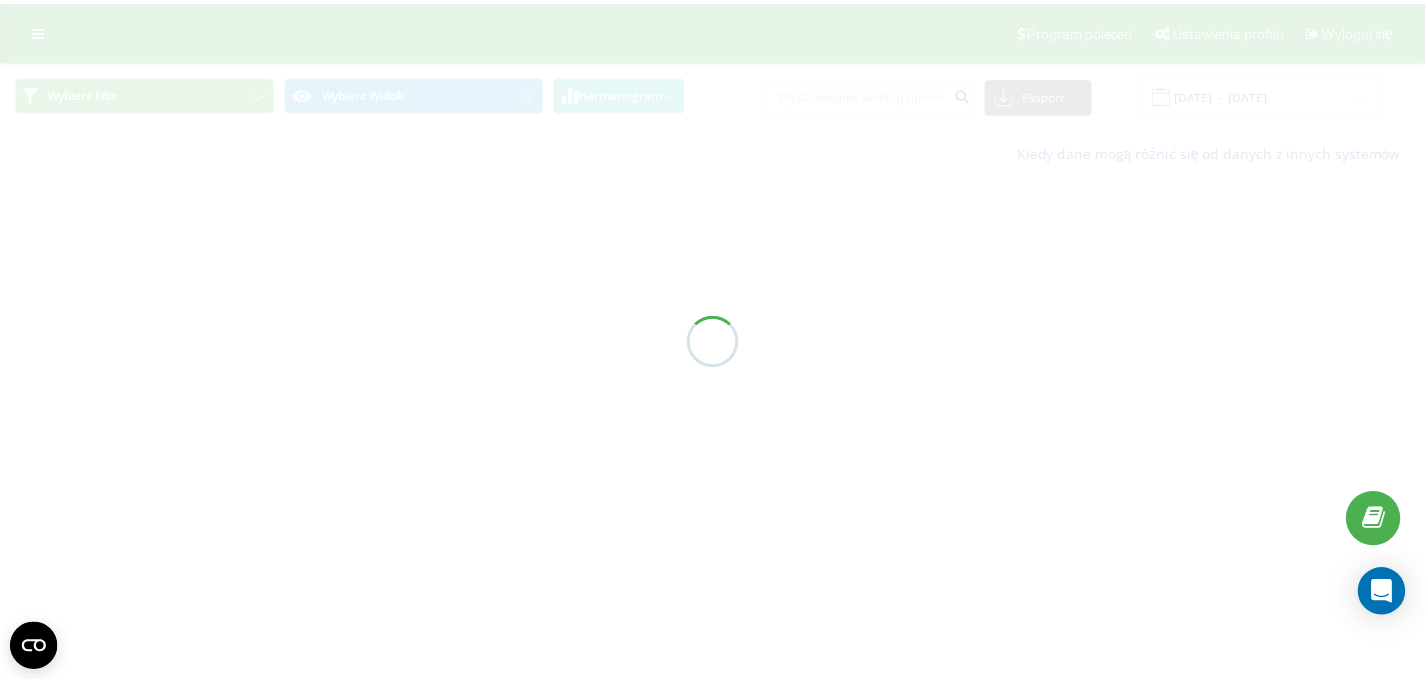 scroll, scrollTop: 0, scrollLeft: 0, axis: both 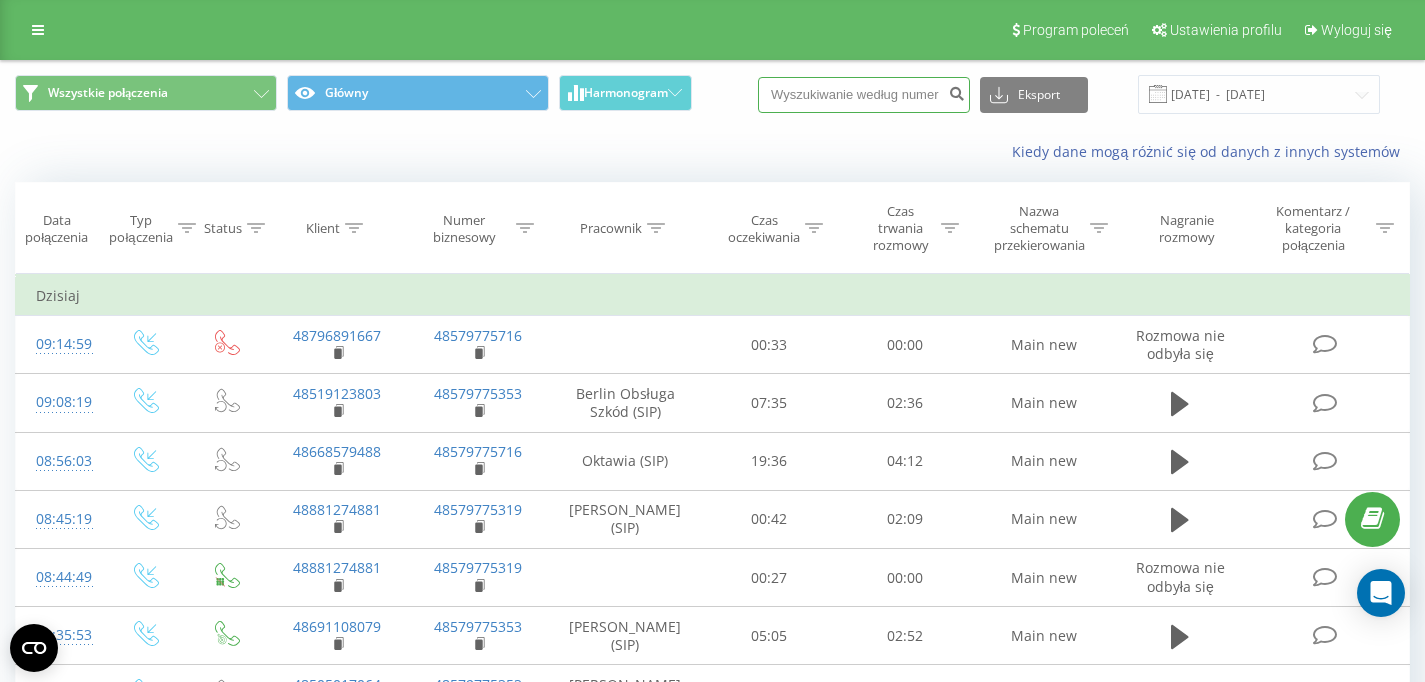click at bounding box center (864, 95) 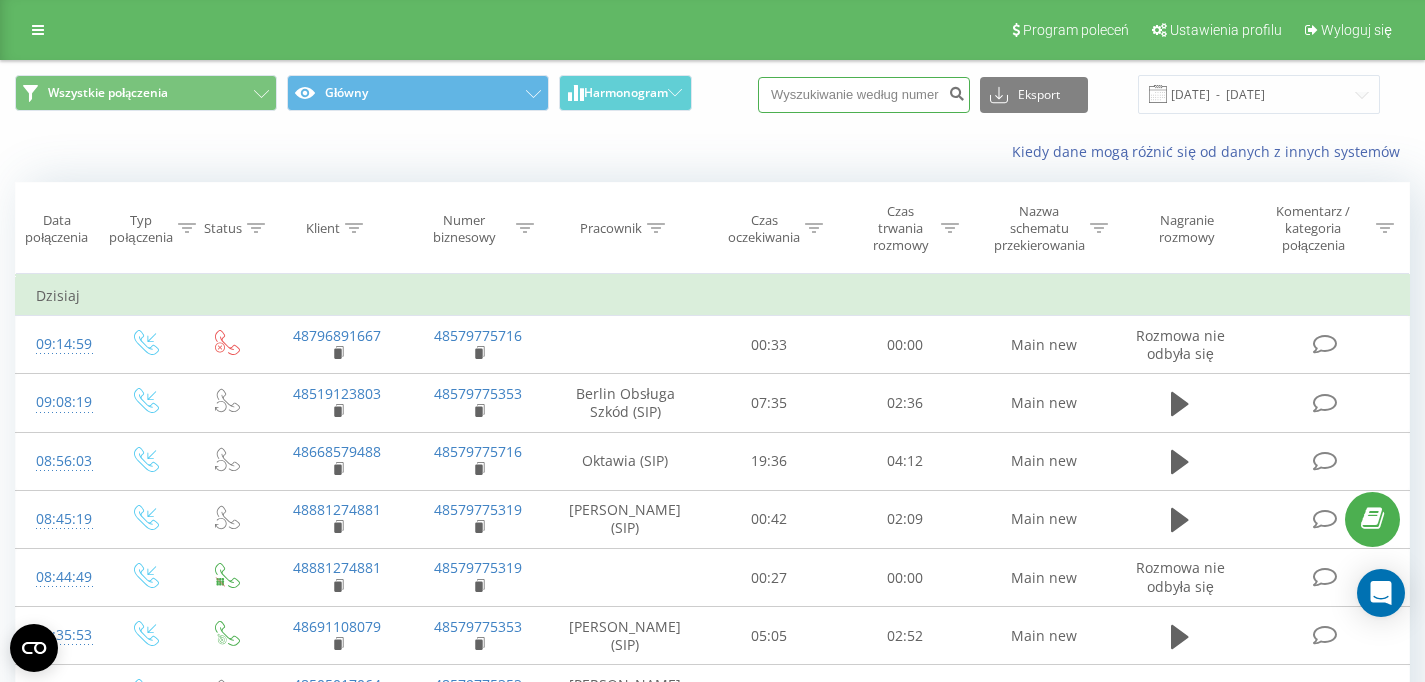 paste on "48796891667" 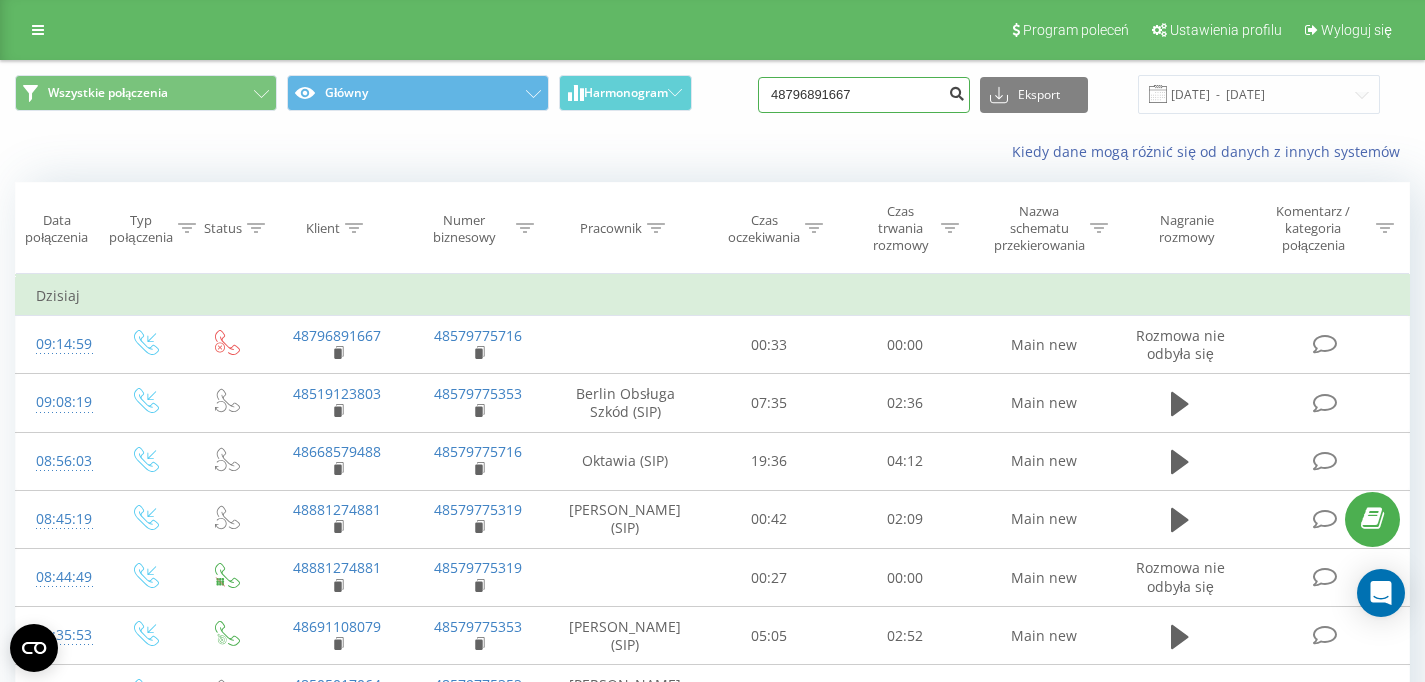type on "48796891667" 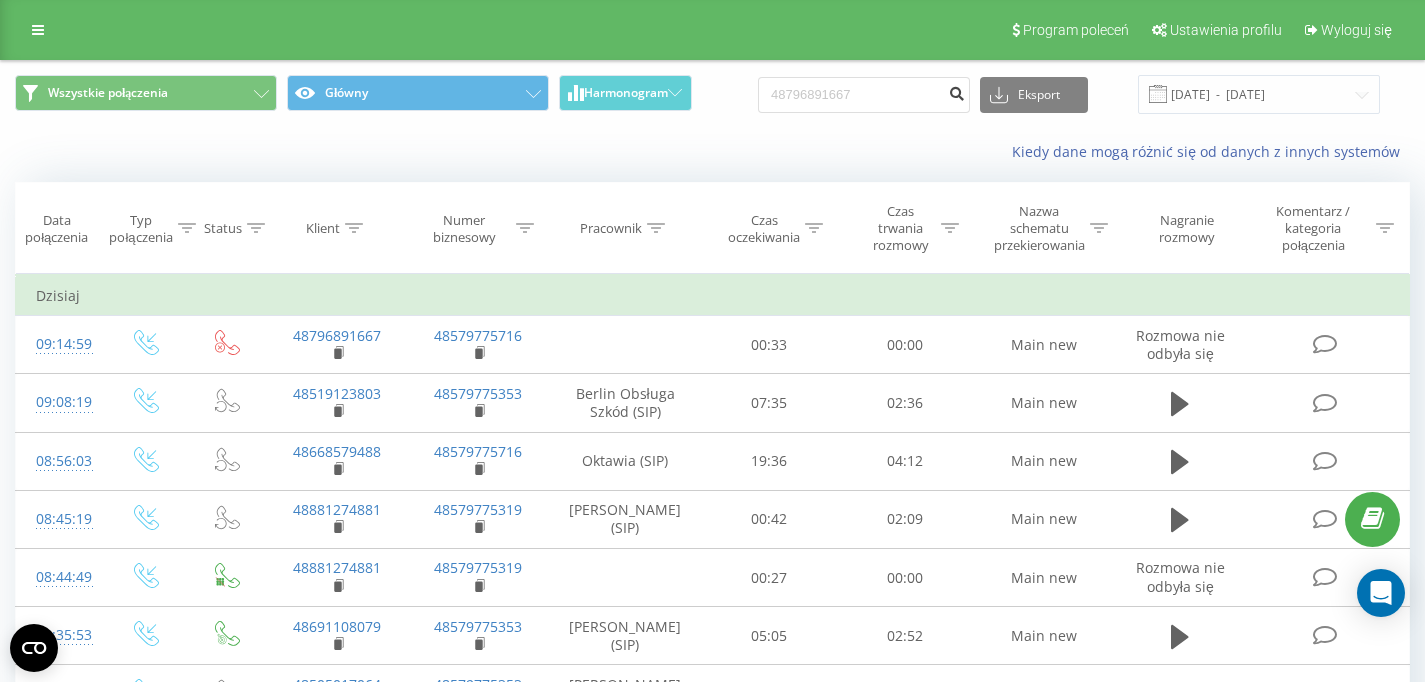 click at bounding box center [956, 91] 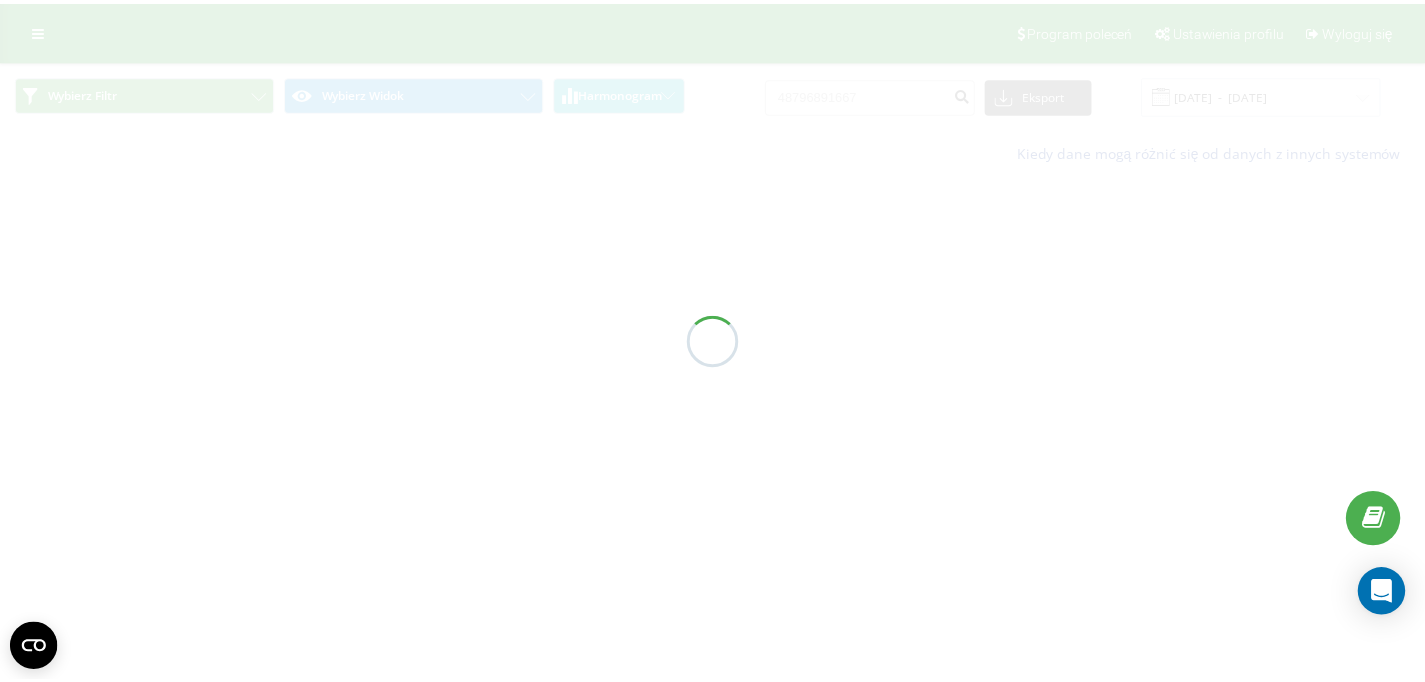scroll, scrollTop: 0, scrollLeft: 0, axis: both 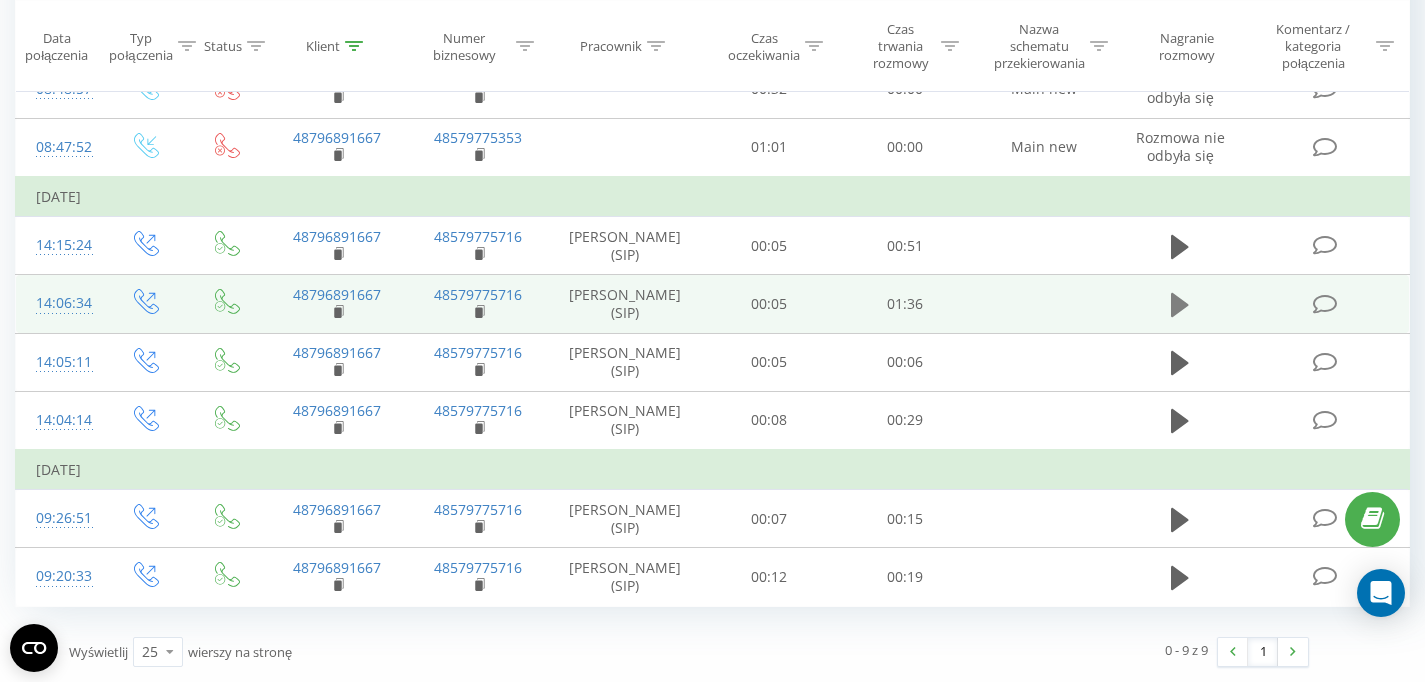 click 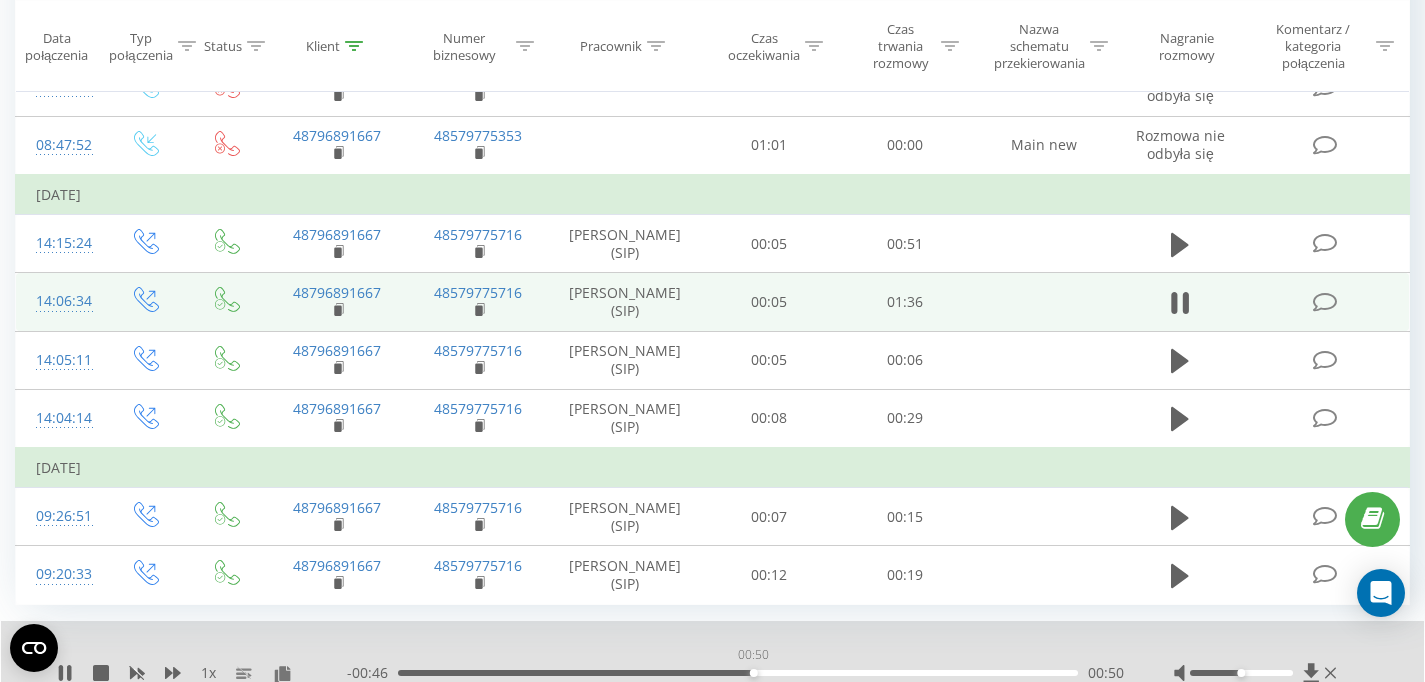 drag, startPoint x: 474, startPoint y: 674, endPoint x: 753, endPoint y: 715, distance: 281.99646 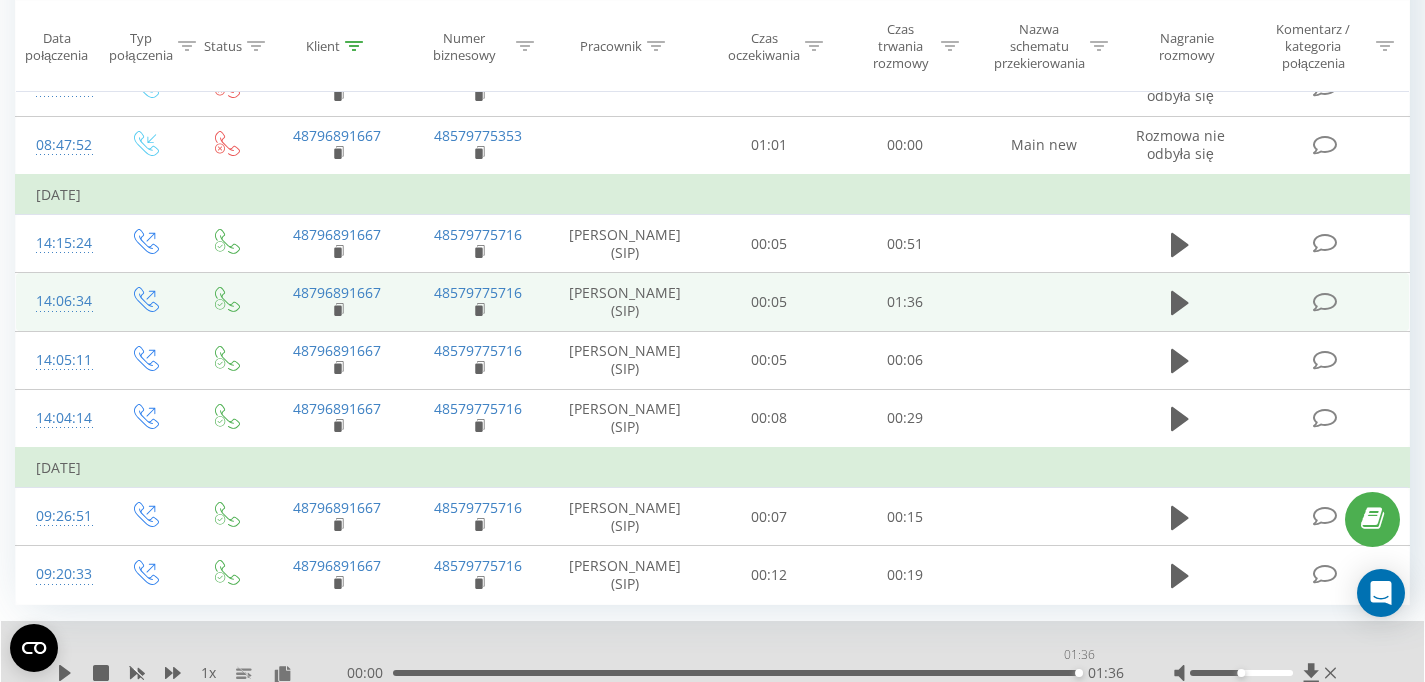 drag, startPoint x: 781, startPoint y: 679, endPoint x: 1114, endPoint y: 679, distance: 333 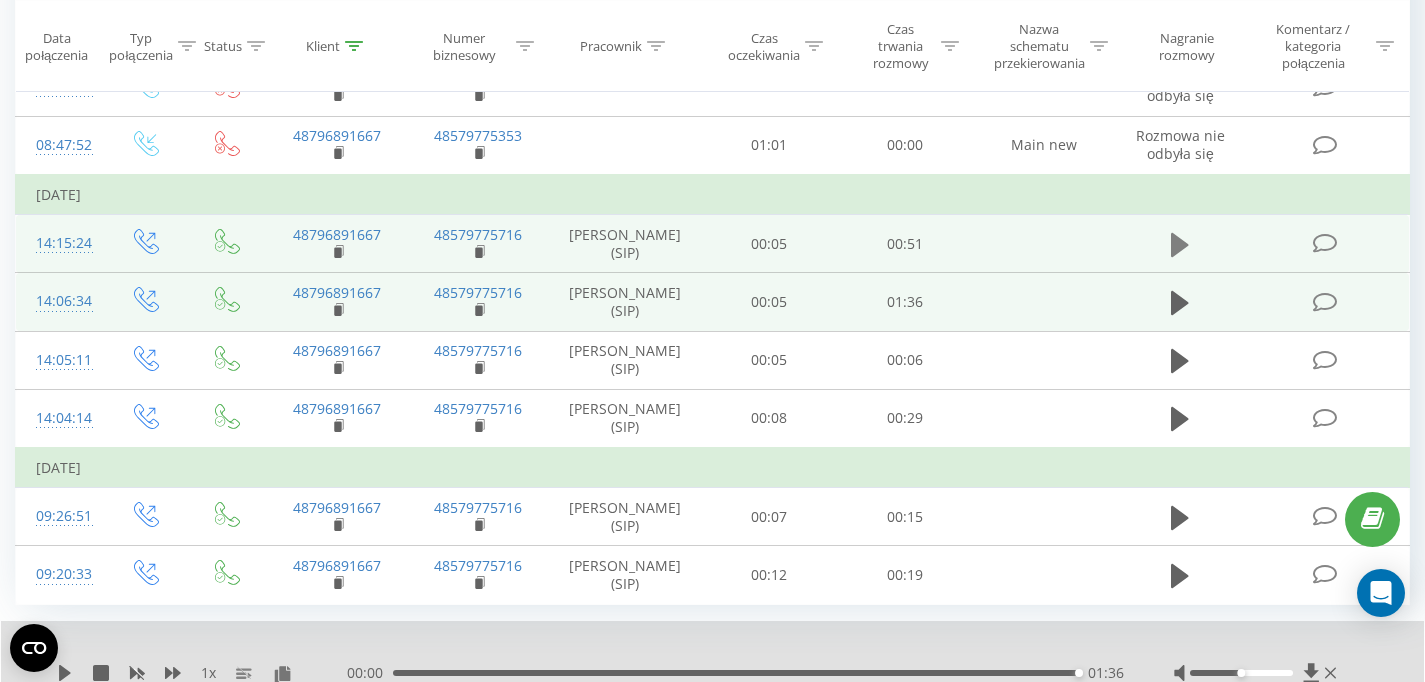 click 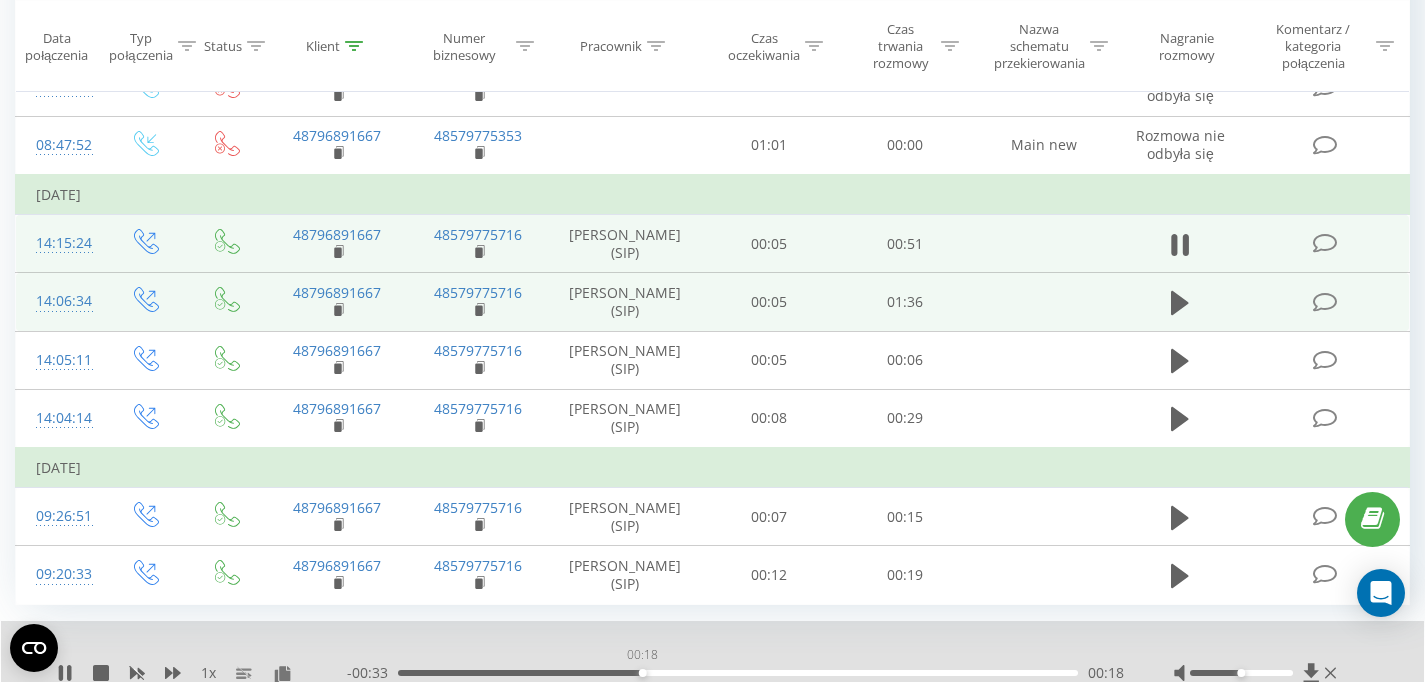 drag, startPoint x: 465, startPoint y: 676, endPoint x: 642, endPoint y: 675, distance: 177.00282 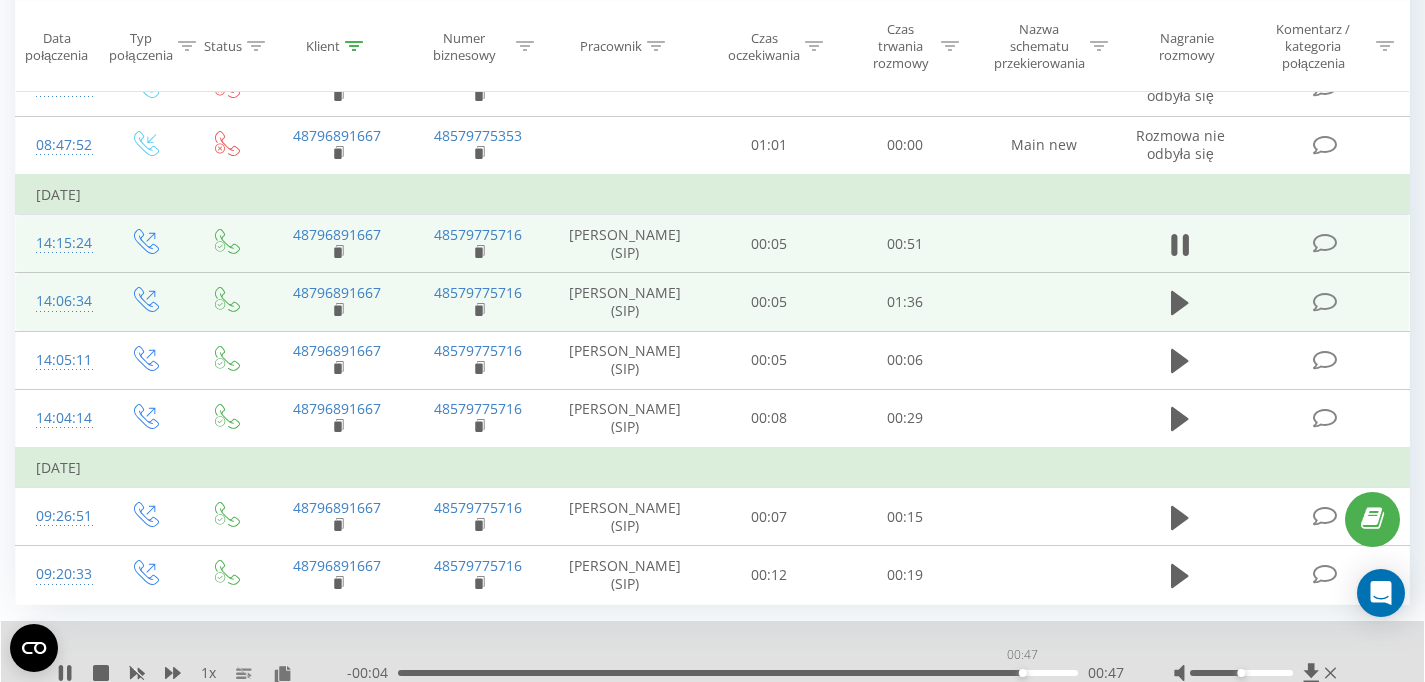 drag, startPoint x: 711, startPoint y: 677, endPoint x: 1022, endPoint y: 677, distance: 311 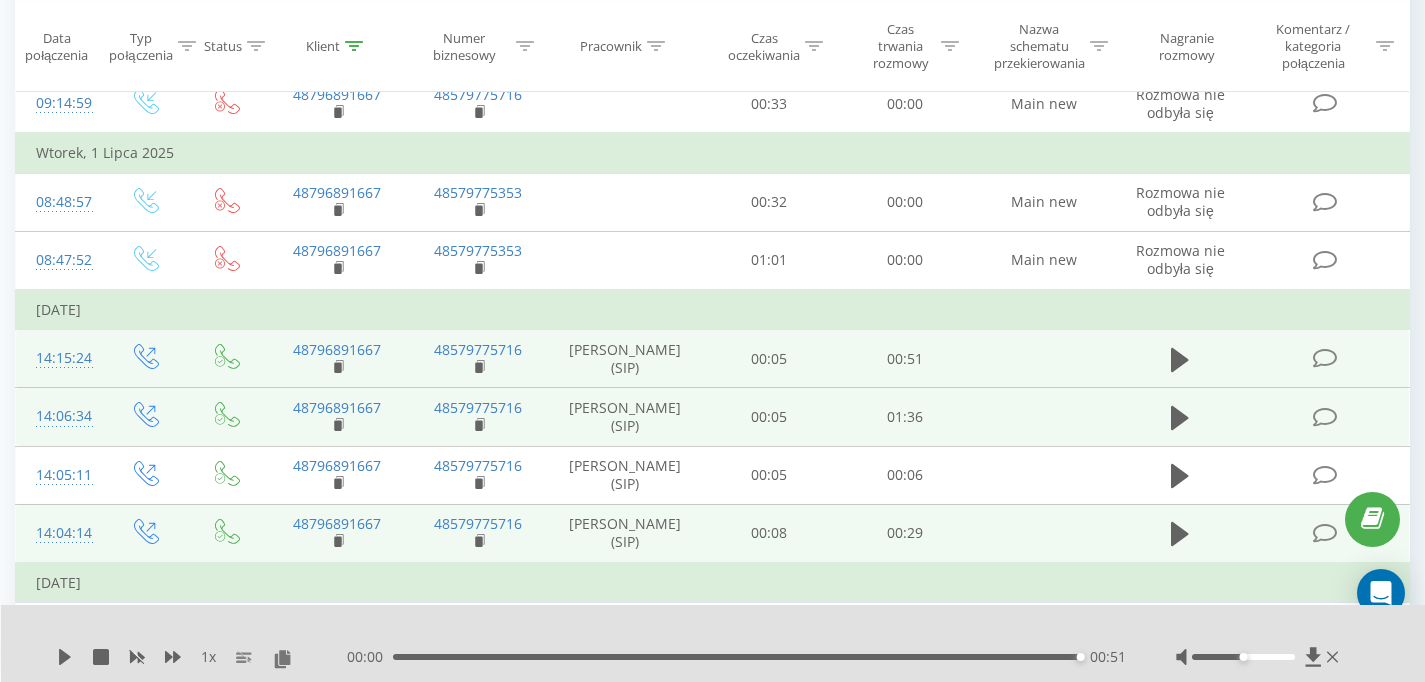 scroll, scrollTop: 0, scrollLeft: 0, axis: both 